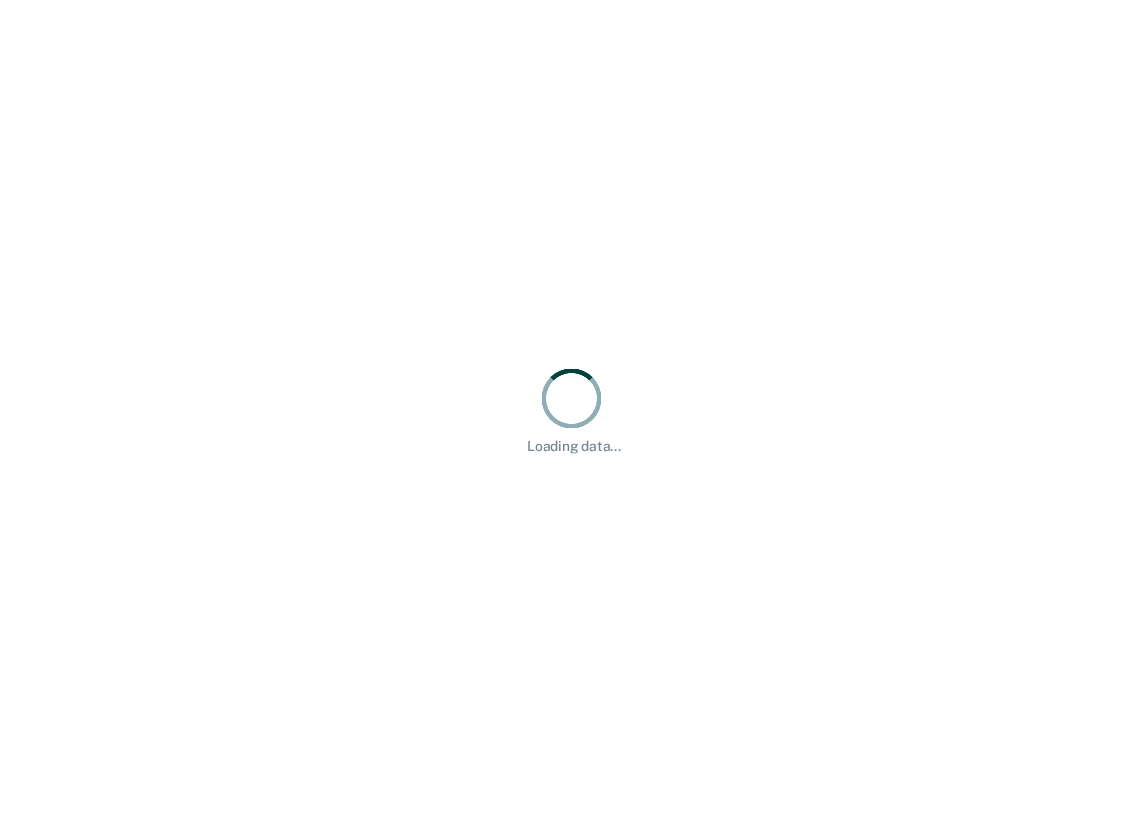 scroll, scrollTop: 0, scrollLeft: 0, axis: both 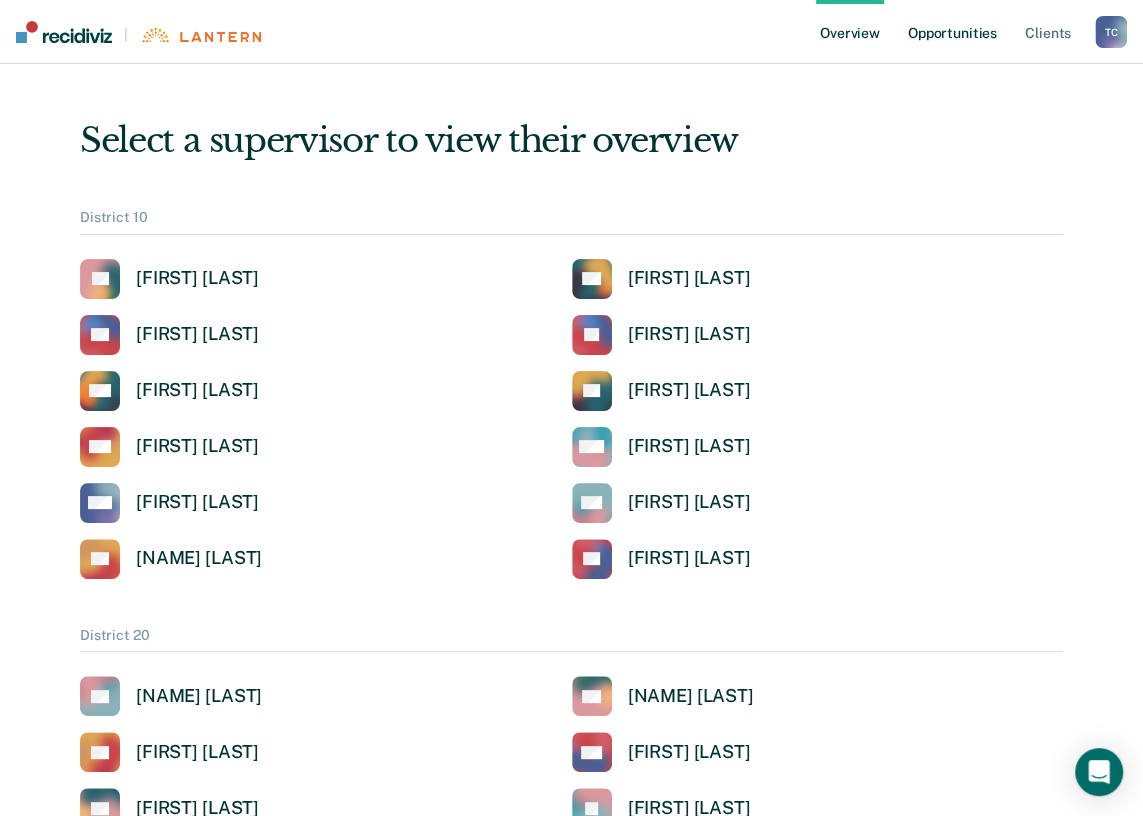 click on "Opportunities" at bounding box center [952, 32] 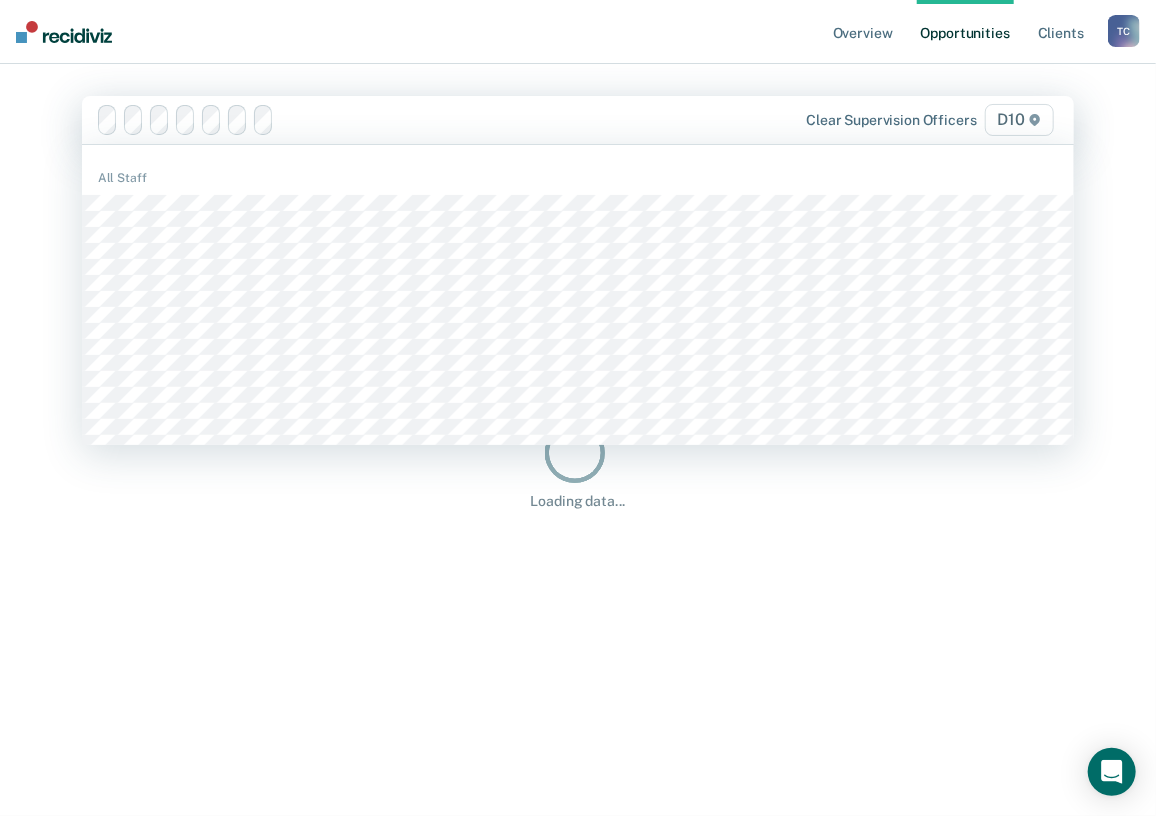 click at bounding box center (434, 120) 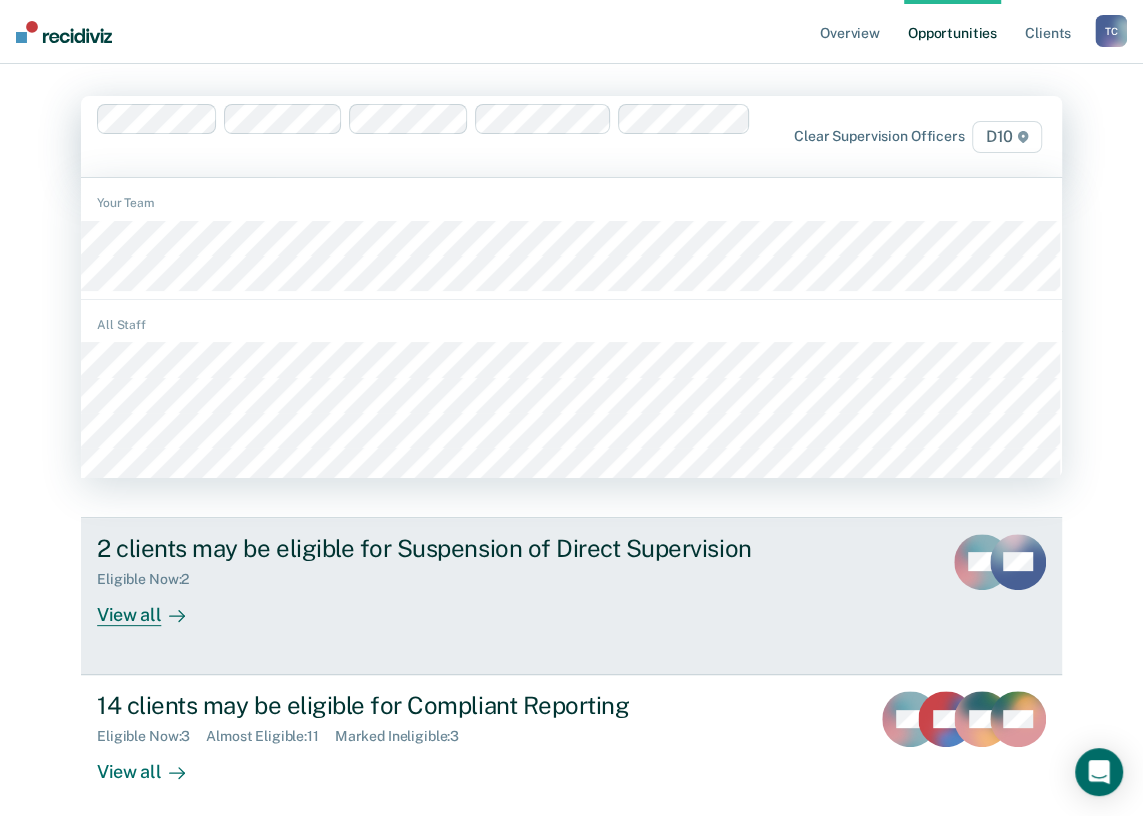 click on "2 clients may be eligible for Suspension of Direct Supervision Eligible Now :  2 View all   RH MR" at bounding box center (571, 596) 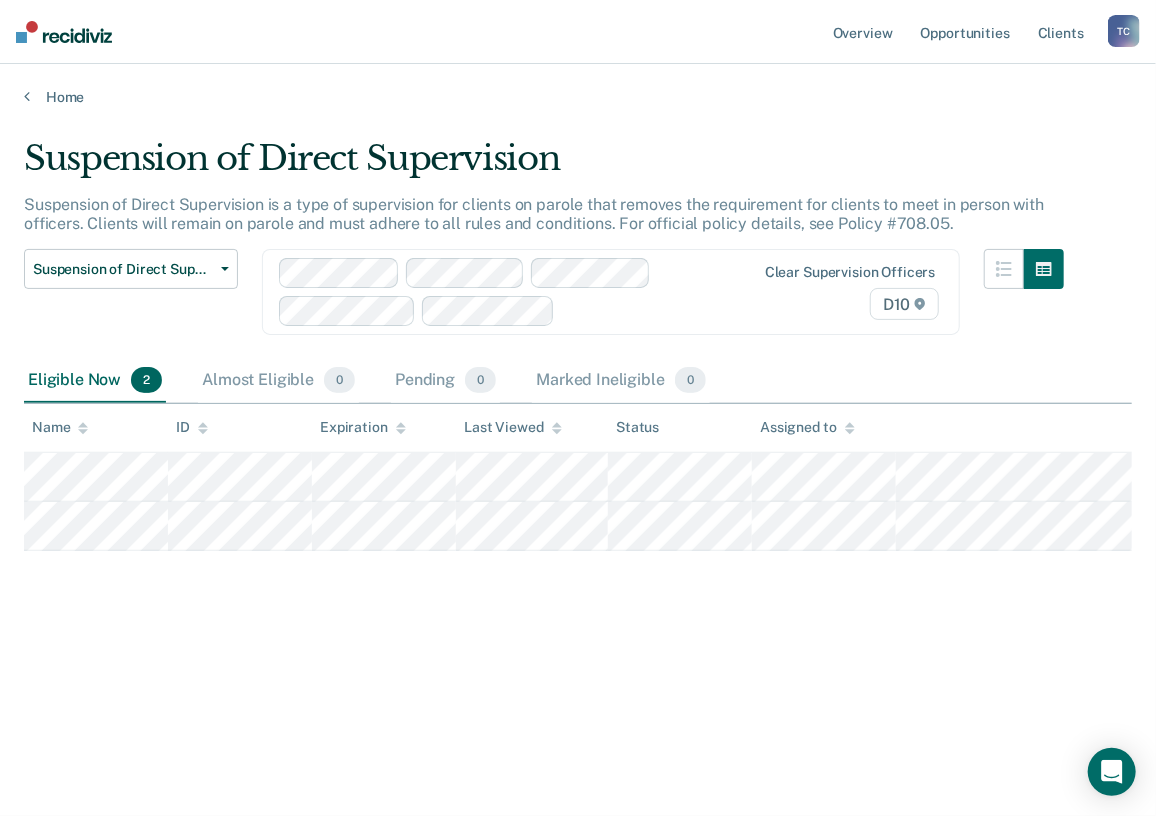 click on "Home" at bounding box center (578, 85) 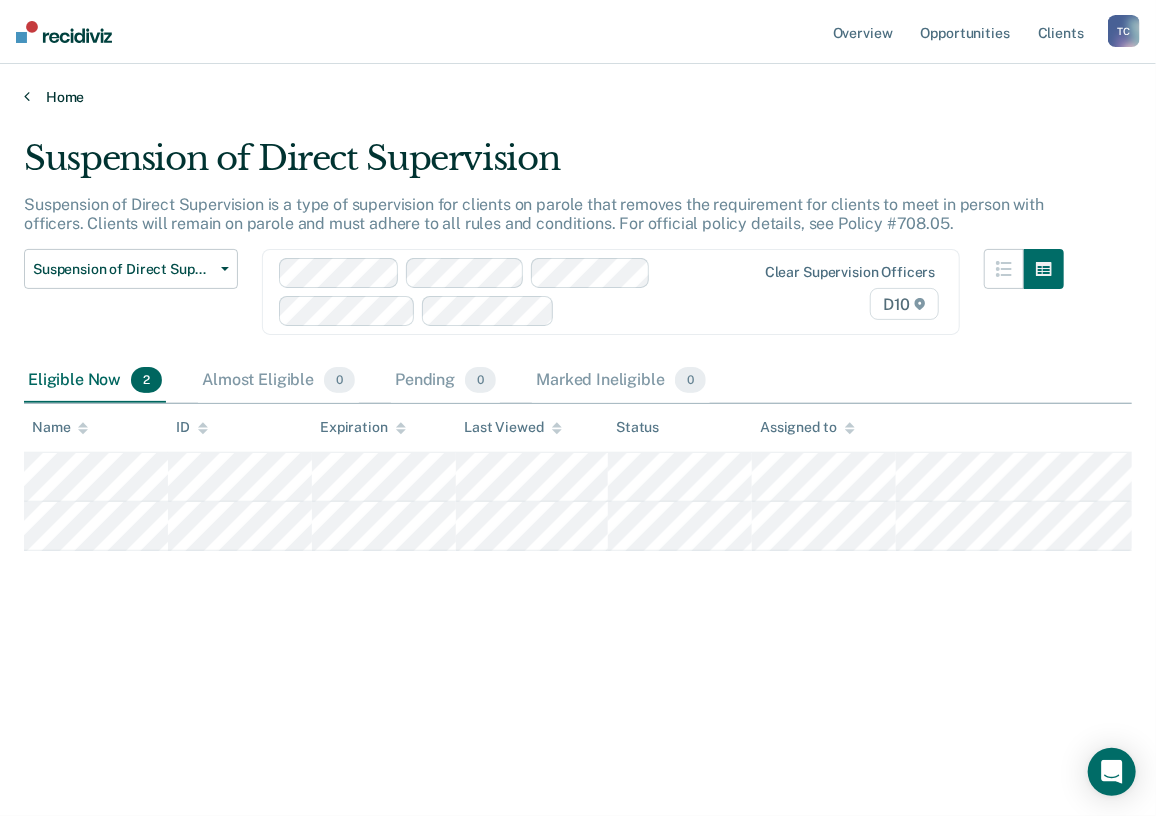 click on "Home" at bounding box center [578, 97] 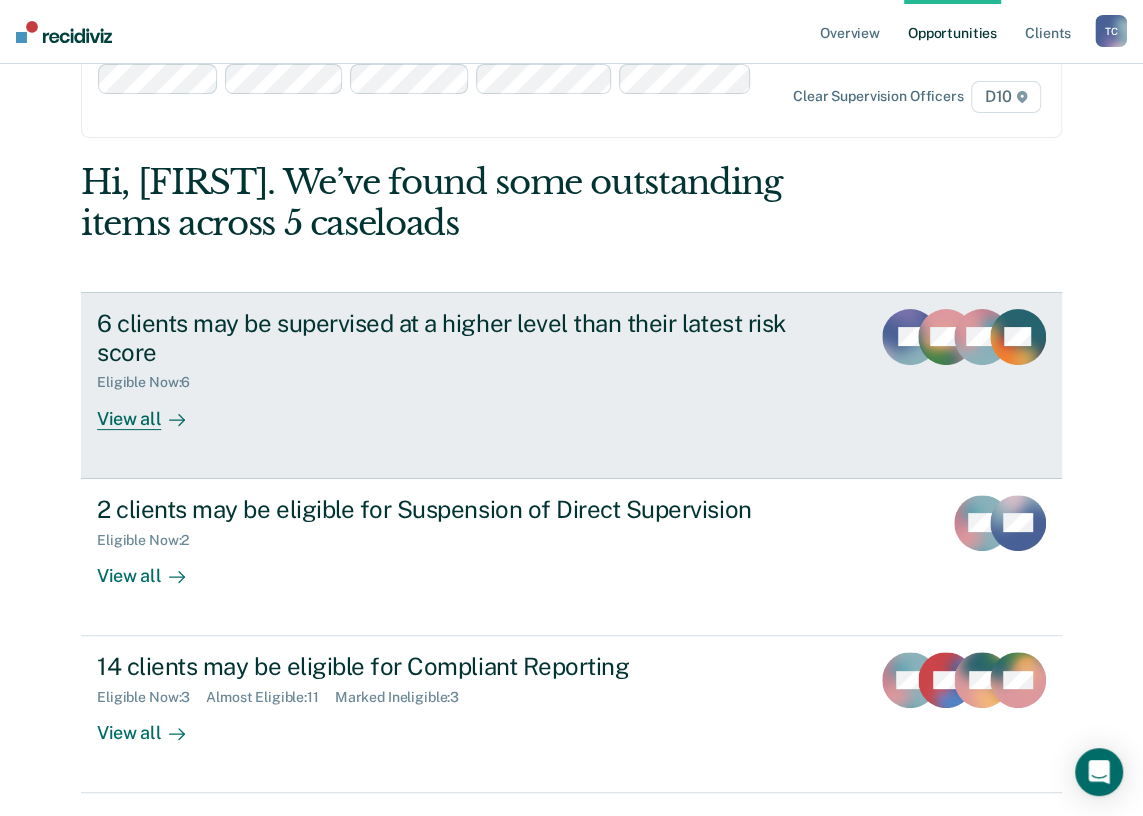 scroll, scrollTop: 63, scrollLeft: 0, axis: vertical 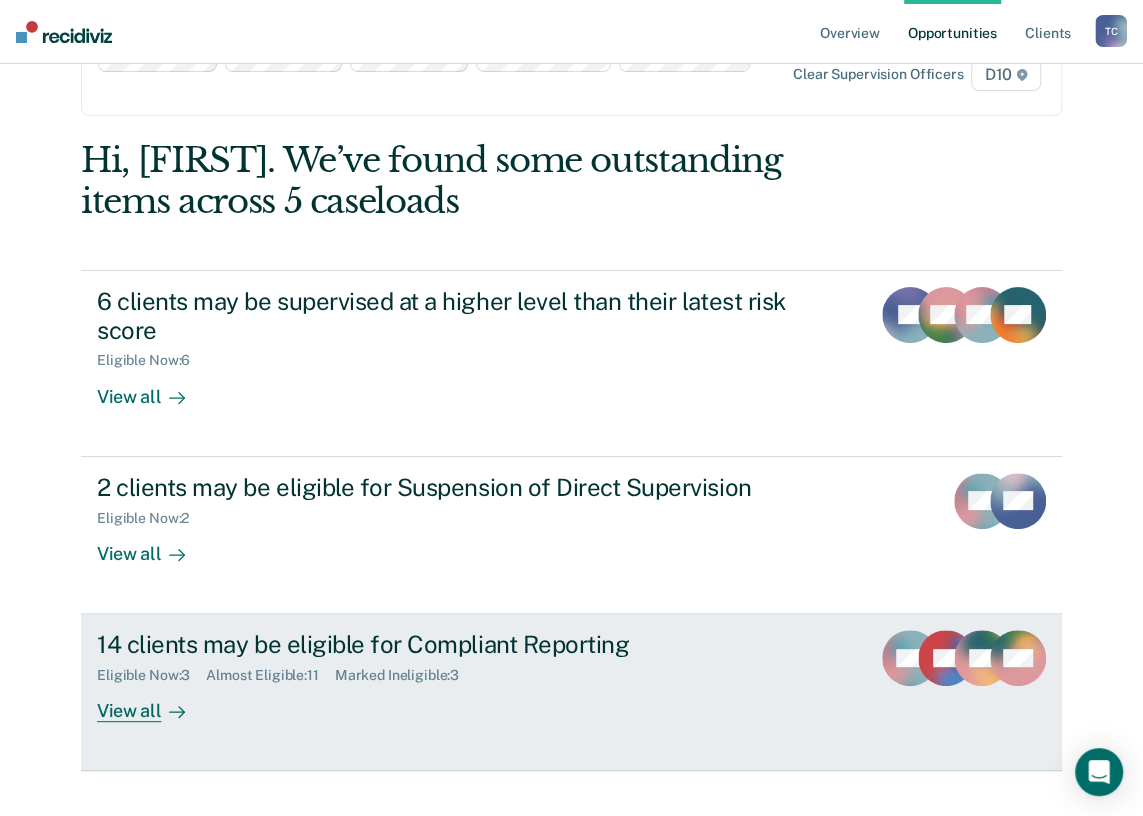 click on "Eligible Now :  3" at bounding box center [151, 675] 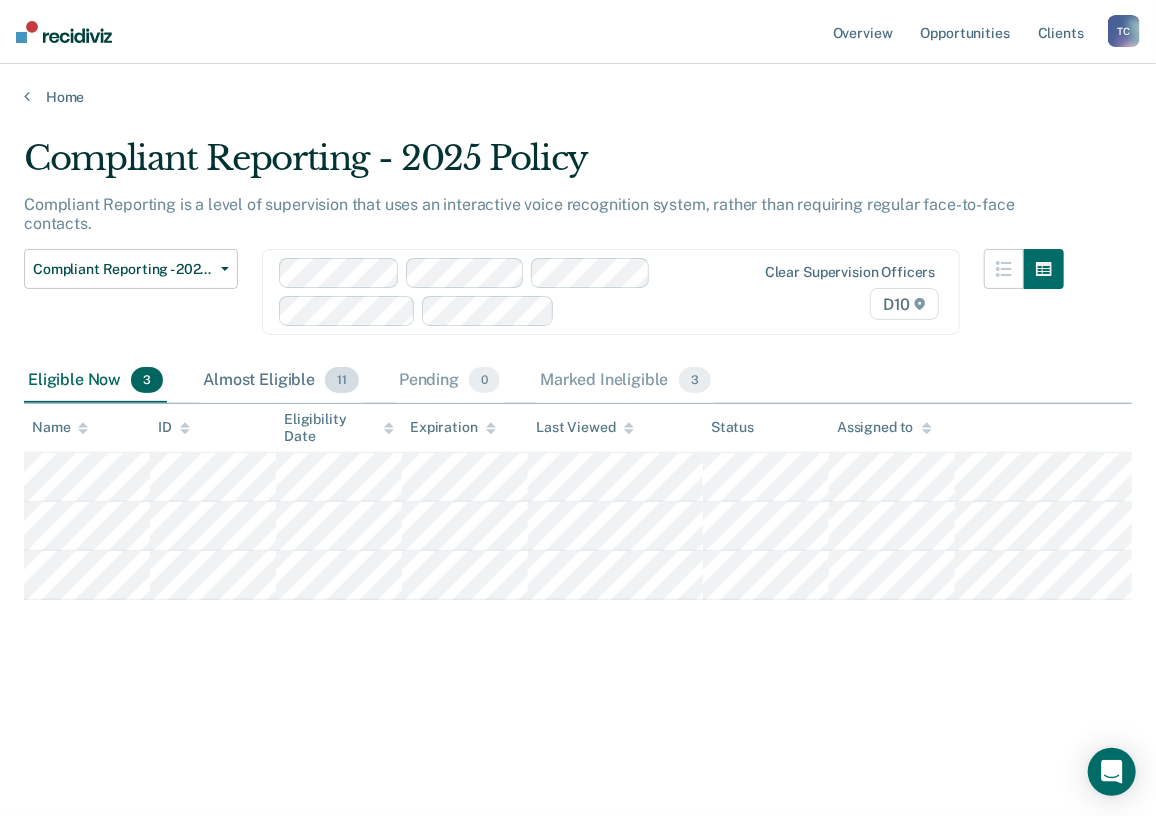 click on "Almost Eligible 11" at bounding box center (281, 381) 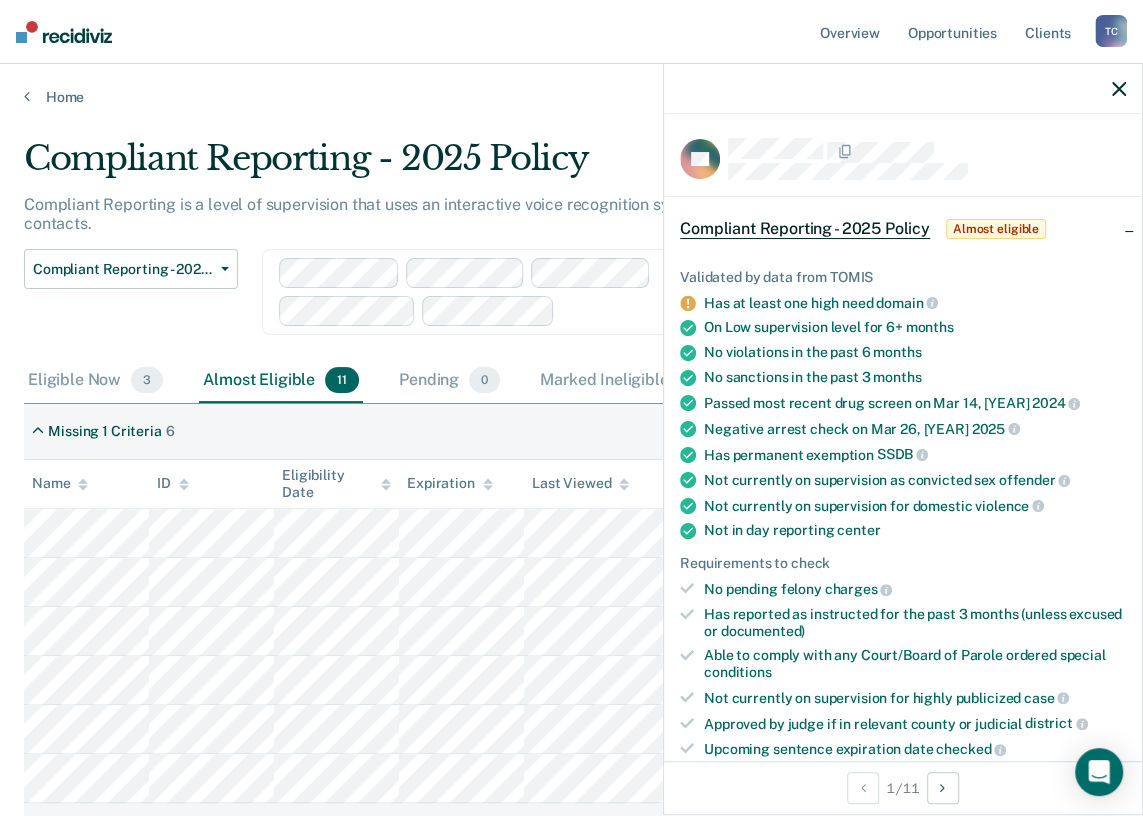 click on "Missing 1 Criteria 6" at bounding box center (571, 432) 